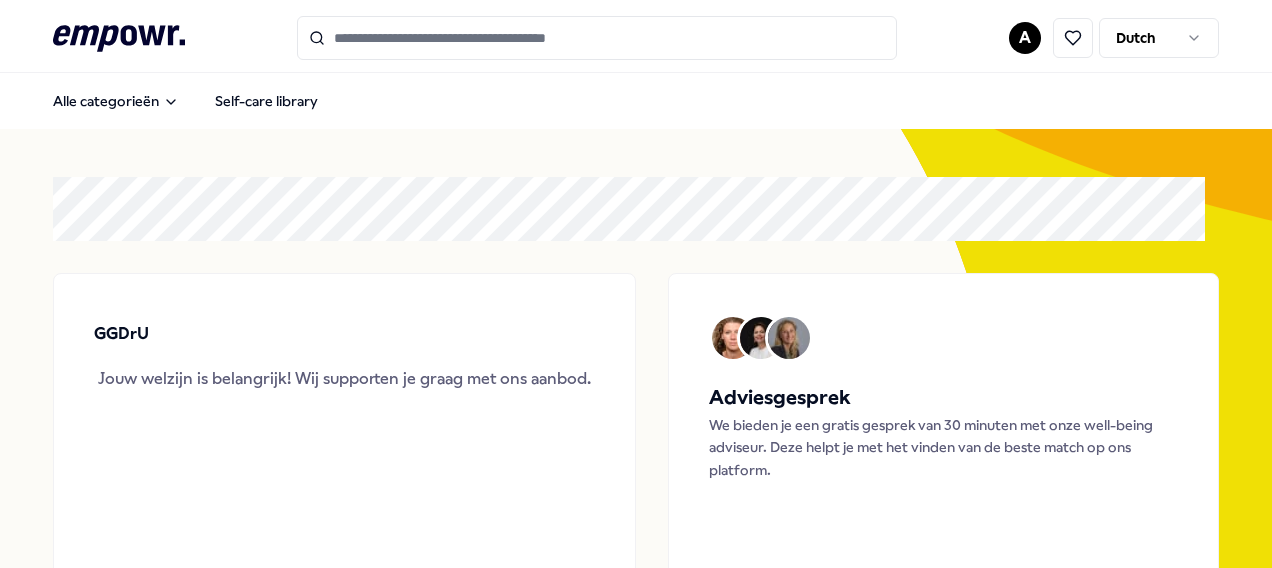 scroll, scrollTop: 0, scrollLeft: 0, axis: both 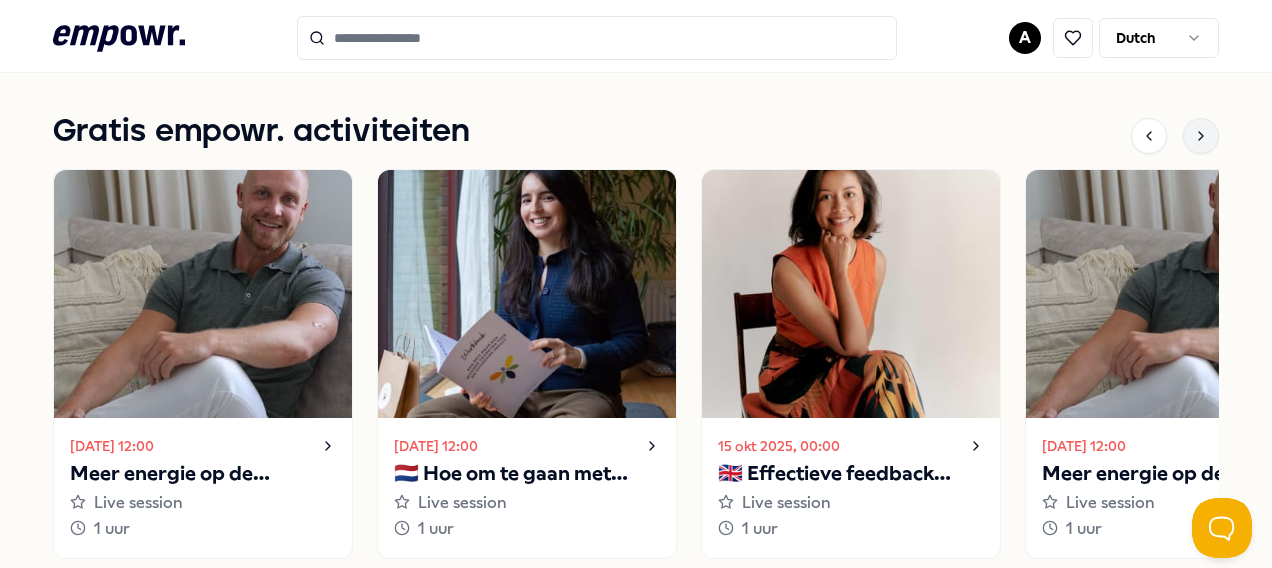 click 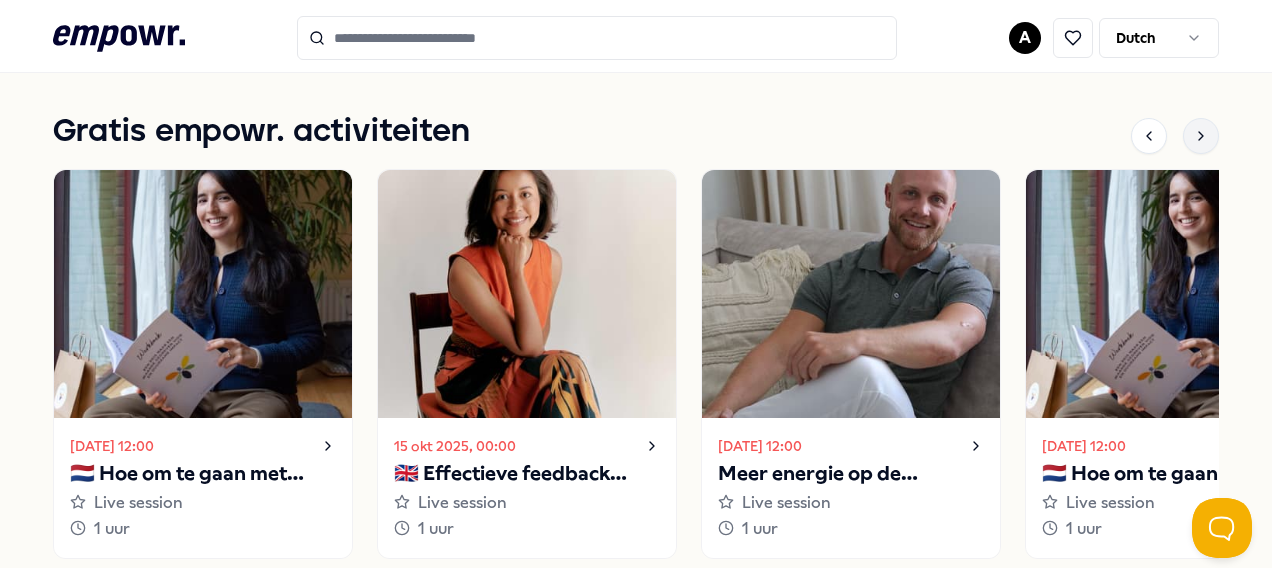 click 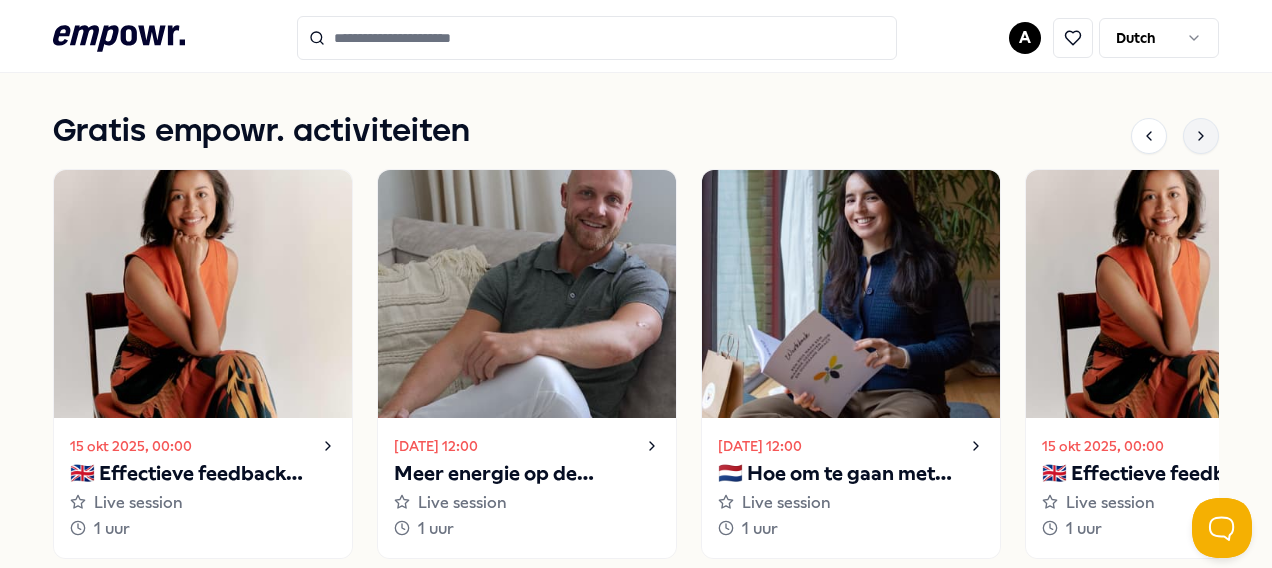 click 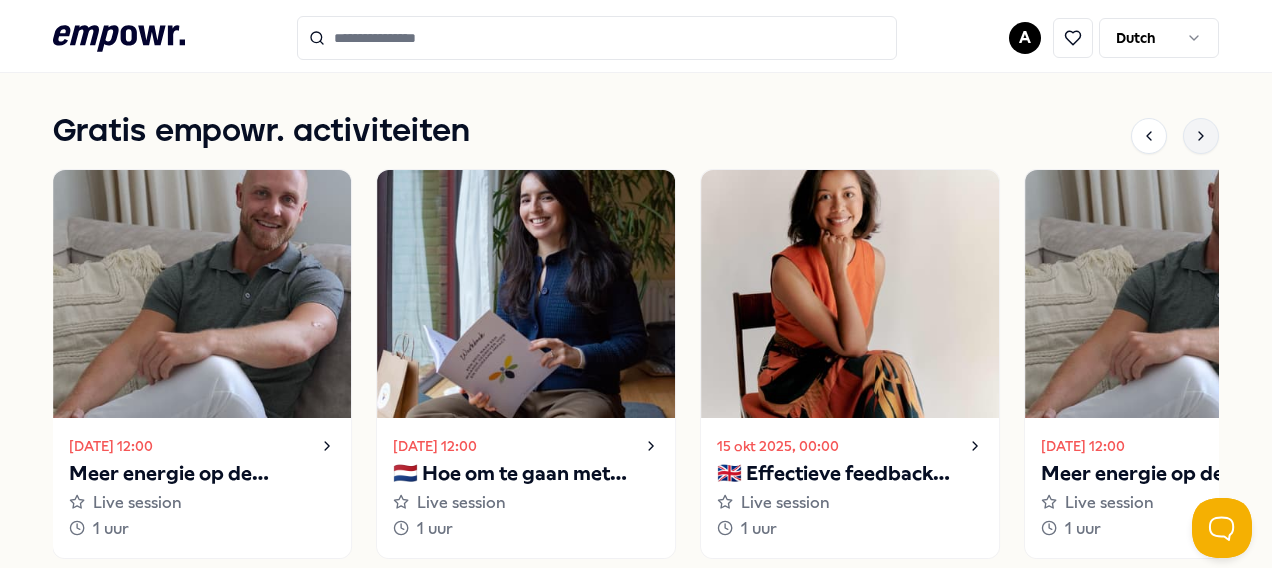 click 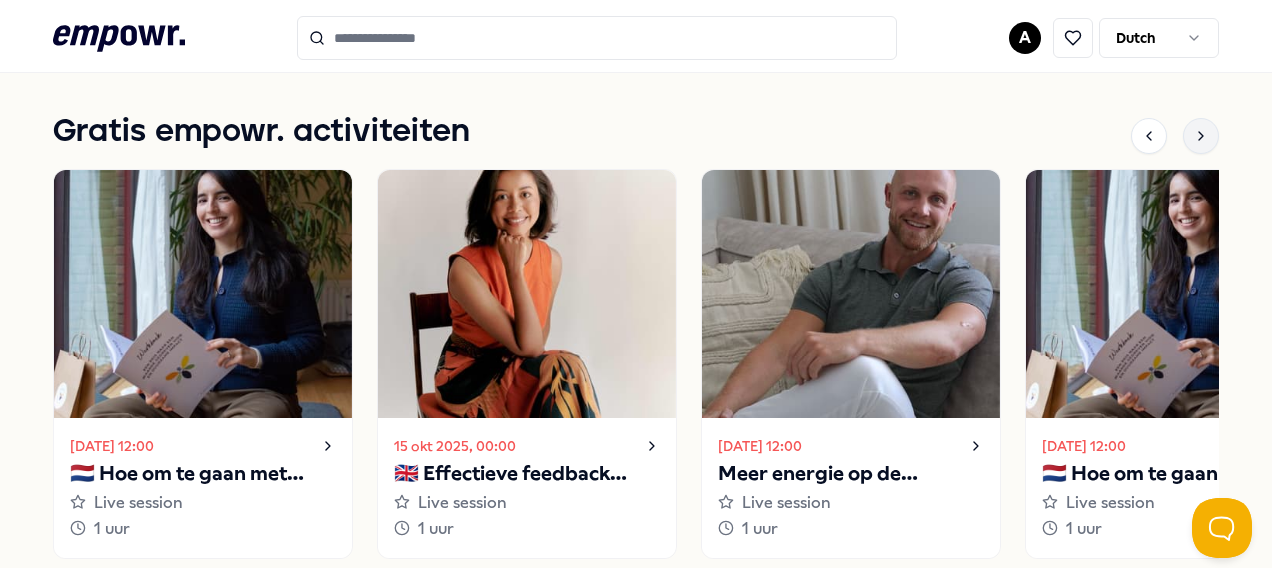 click 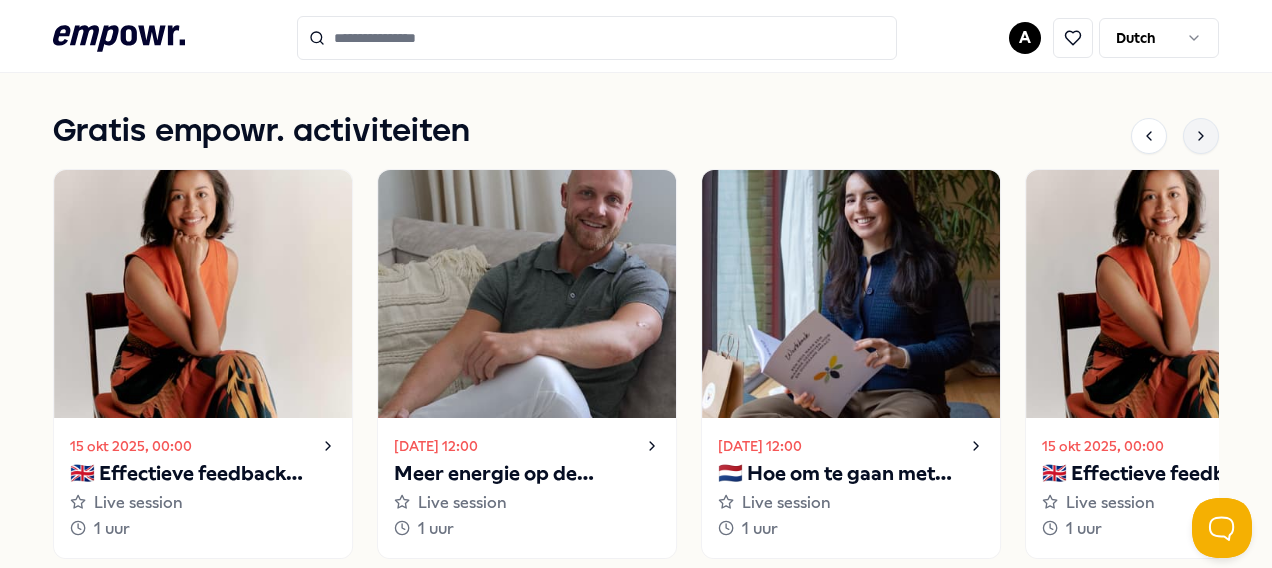 click 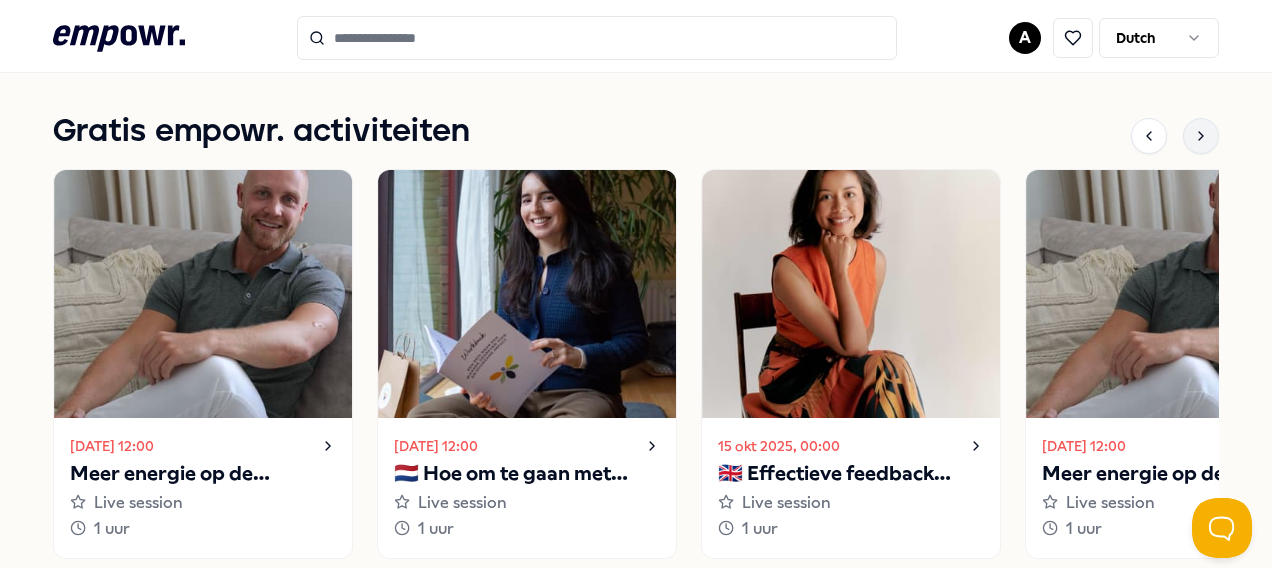 click 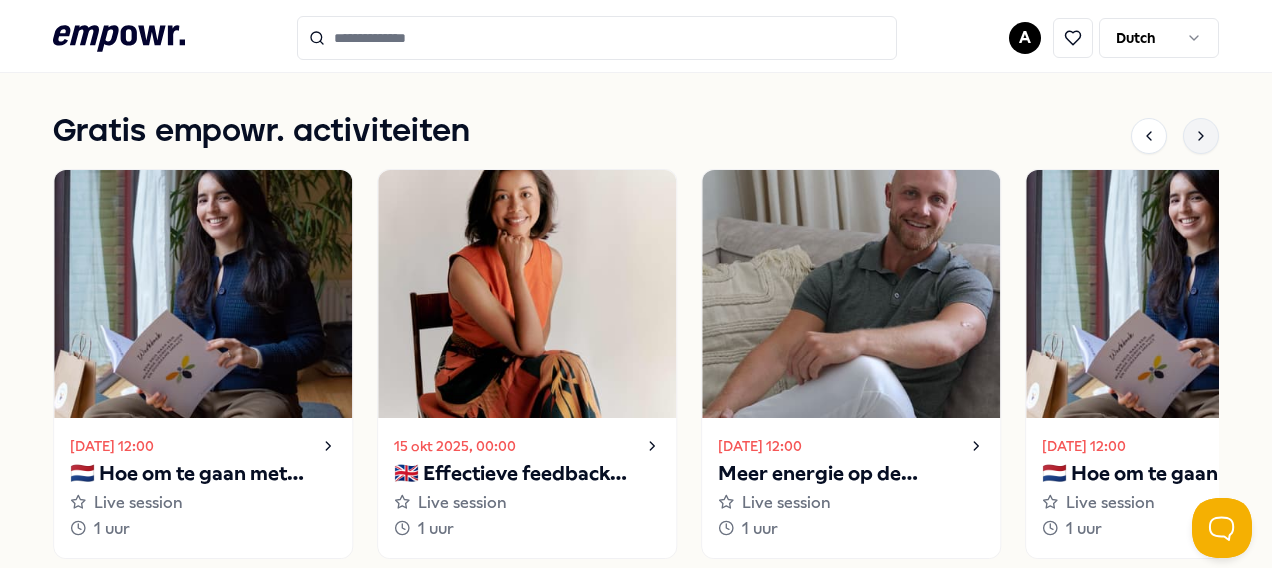 click 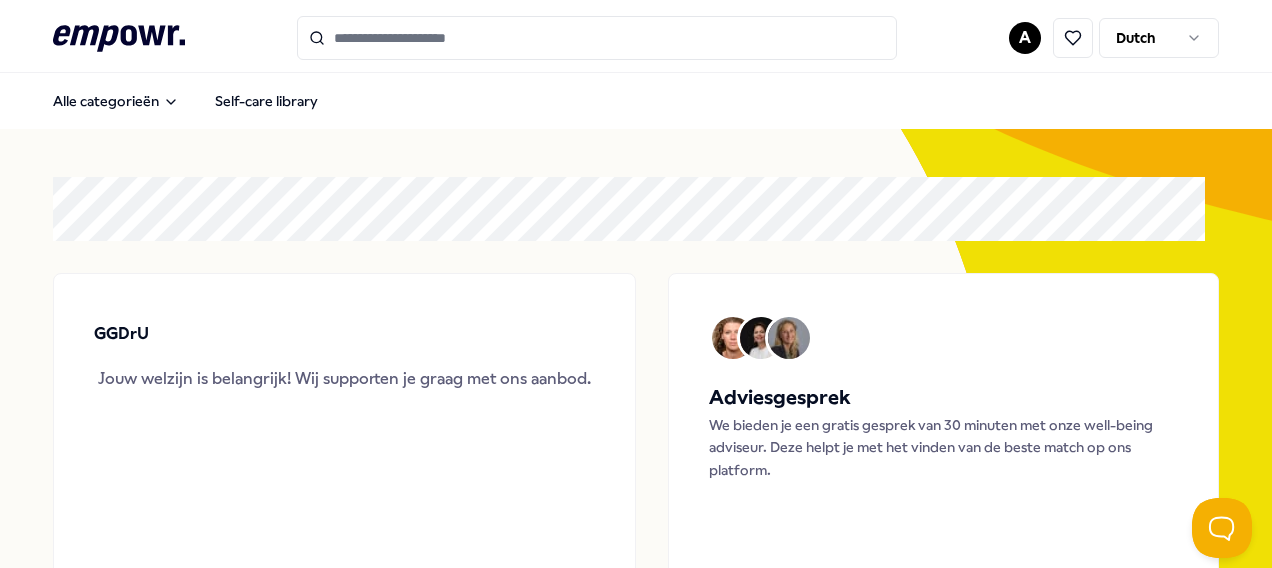 scroll, scrollTop: 0, scrollLeft: 0, axis: both 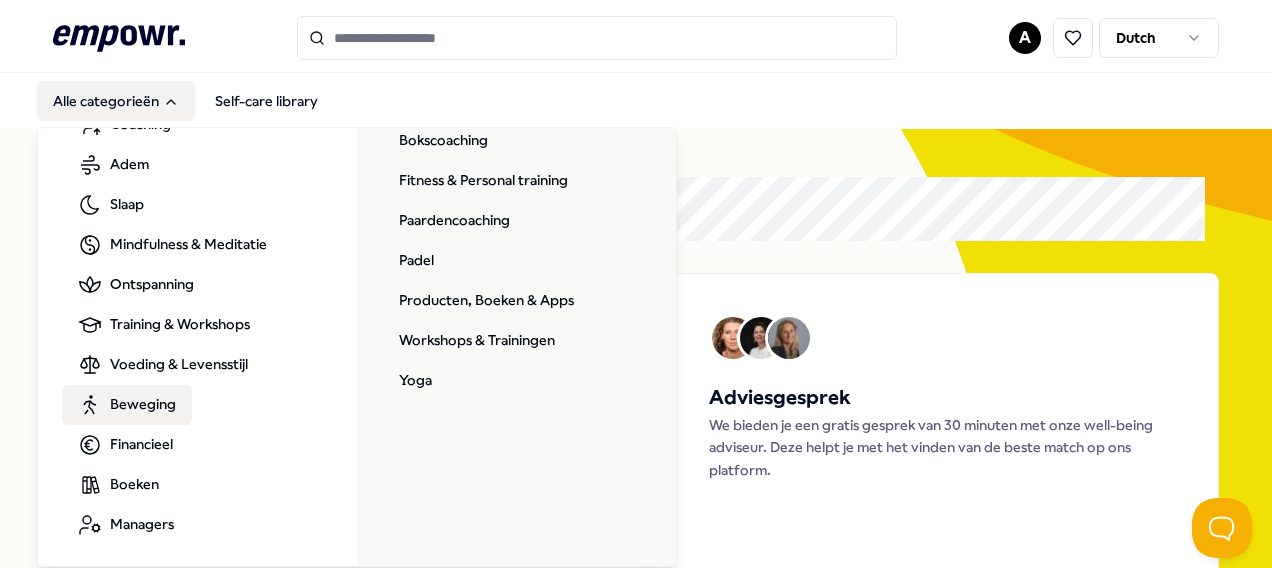 click on "Beweging" at bounding box center [143, 404] 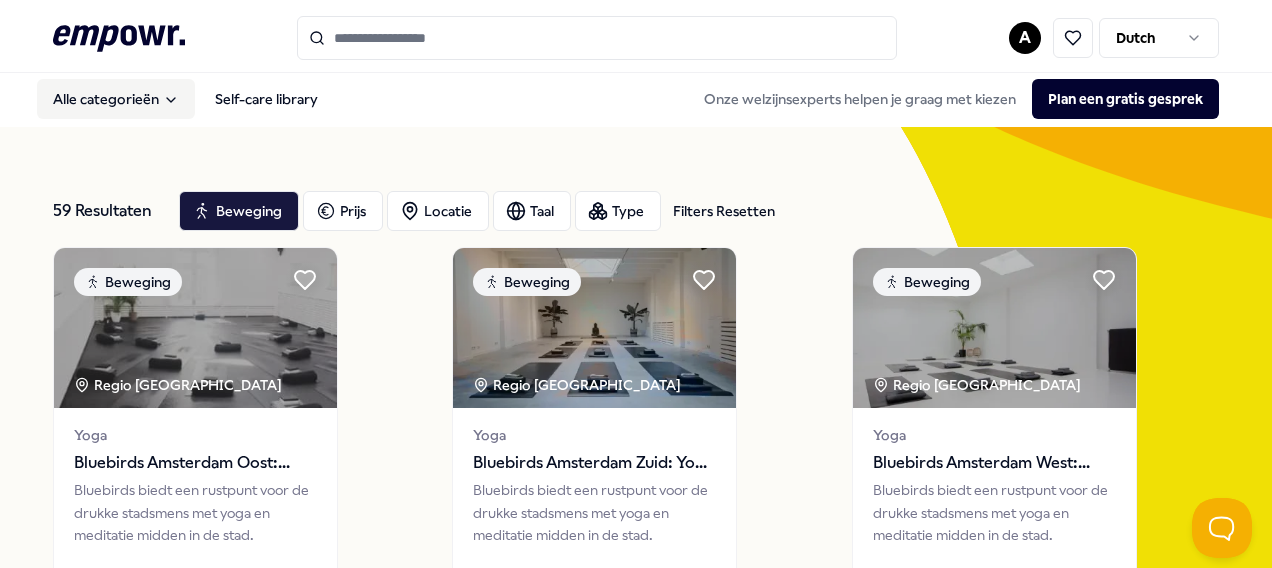 scroll, scrollTop: 0, scrollLeft: 0, axis: both 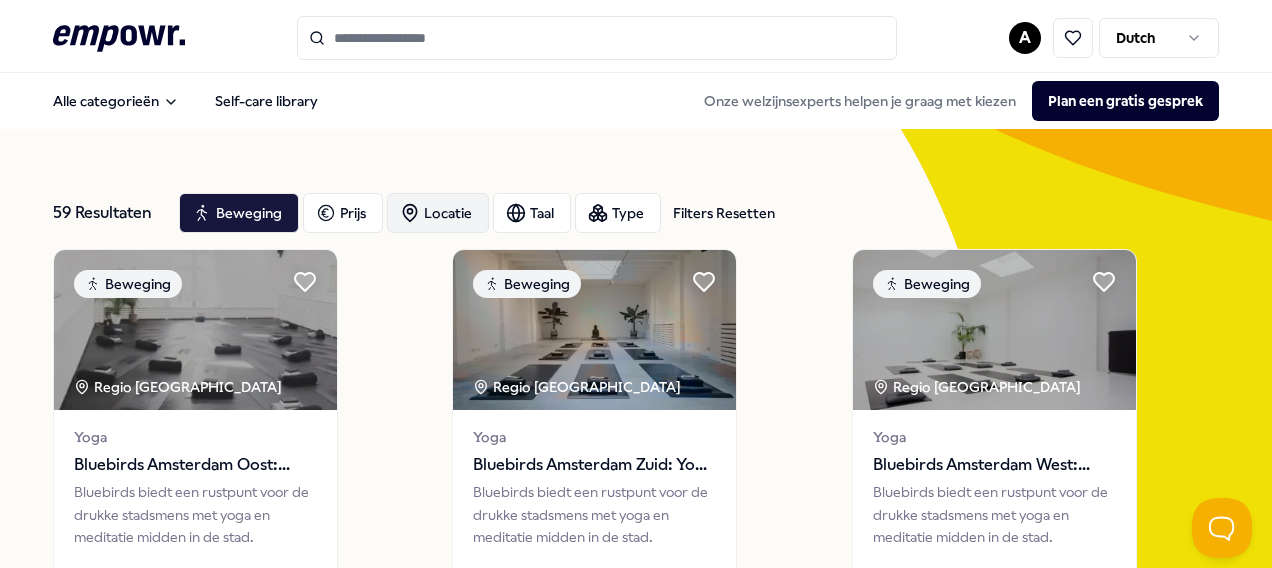 click 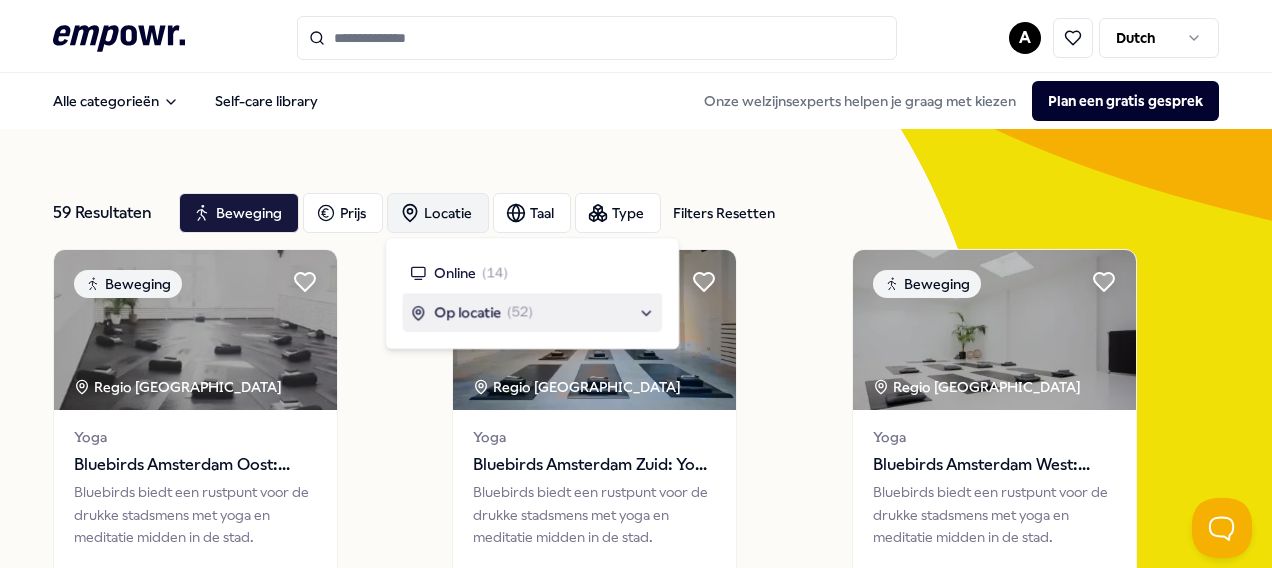 click on "( 52 )" at bounding box center (519, 313) 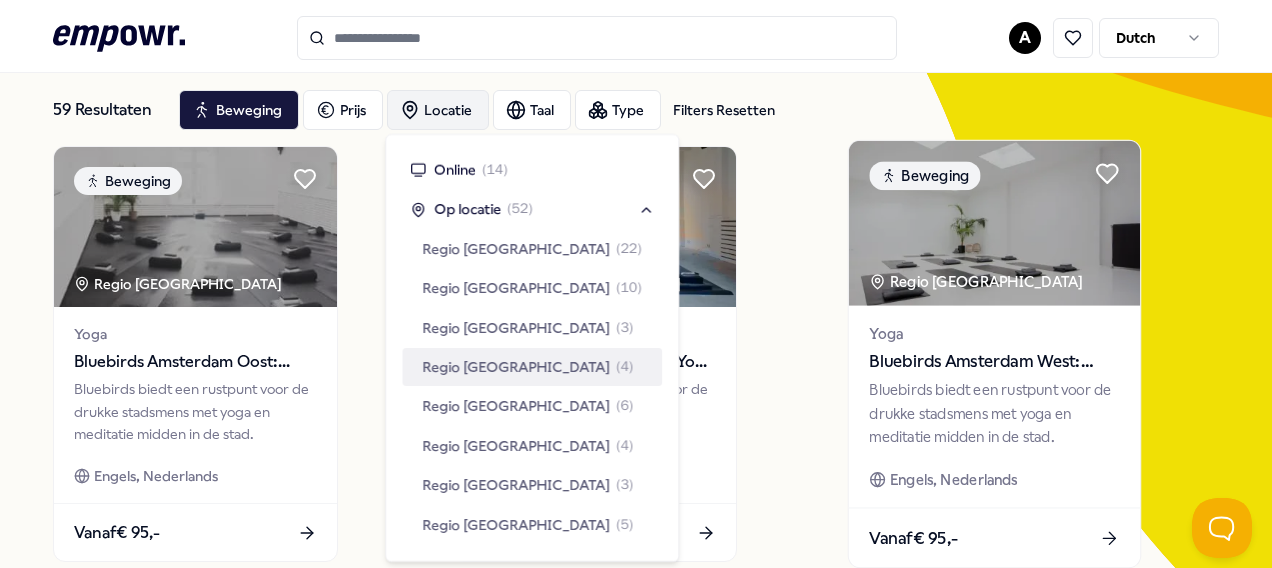 scroll, scrollTop: 100, scrollLeft: 0, axis: vertical 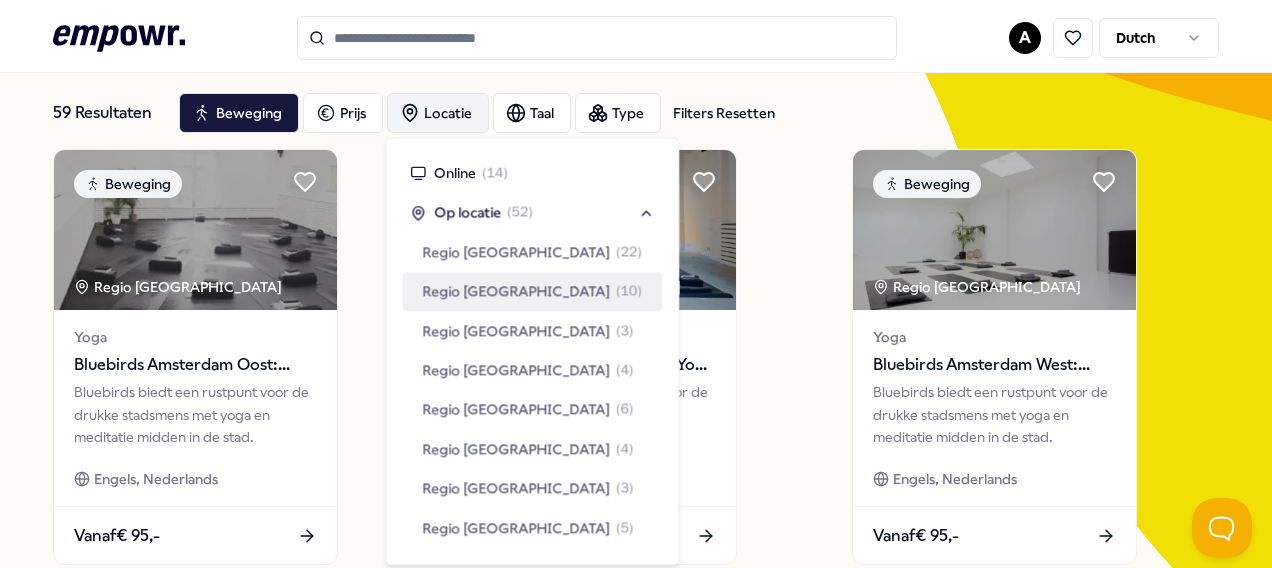 click on "( 10 )" at bounding box center [628, 292] 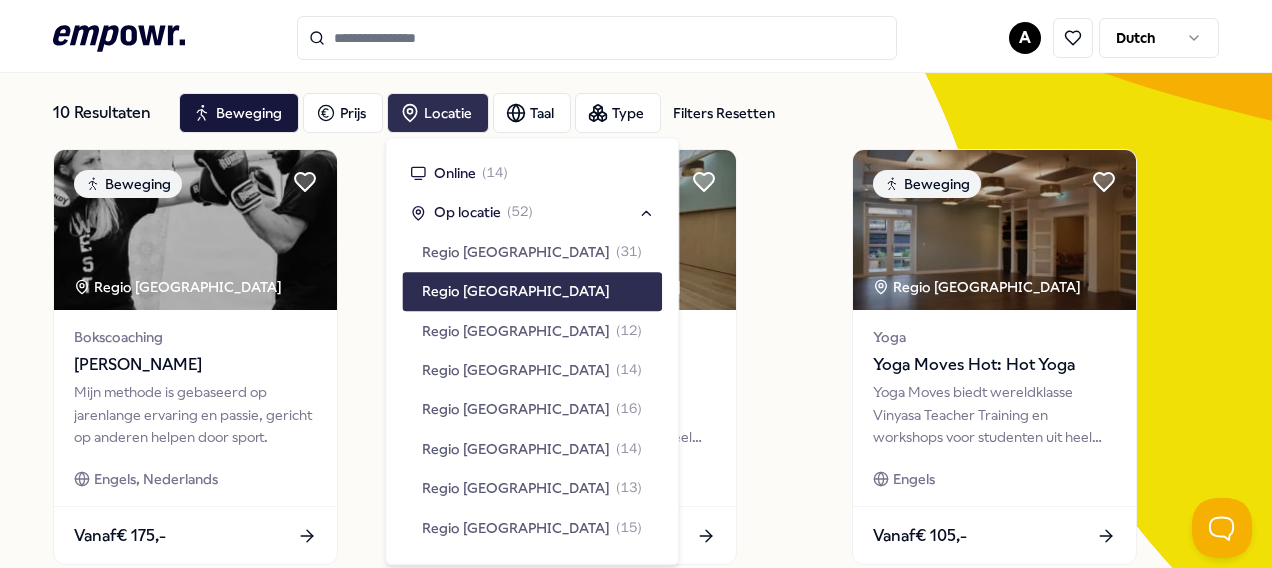 click on "Beweging Prijs Locatie Taal Type Filters Resetten" at bounding box center [699, 113] 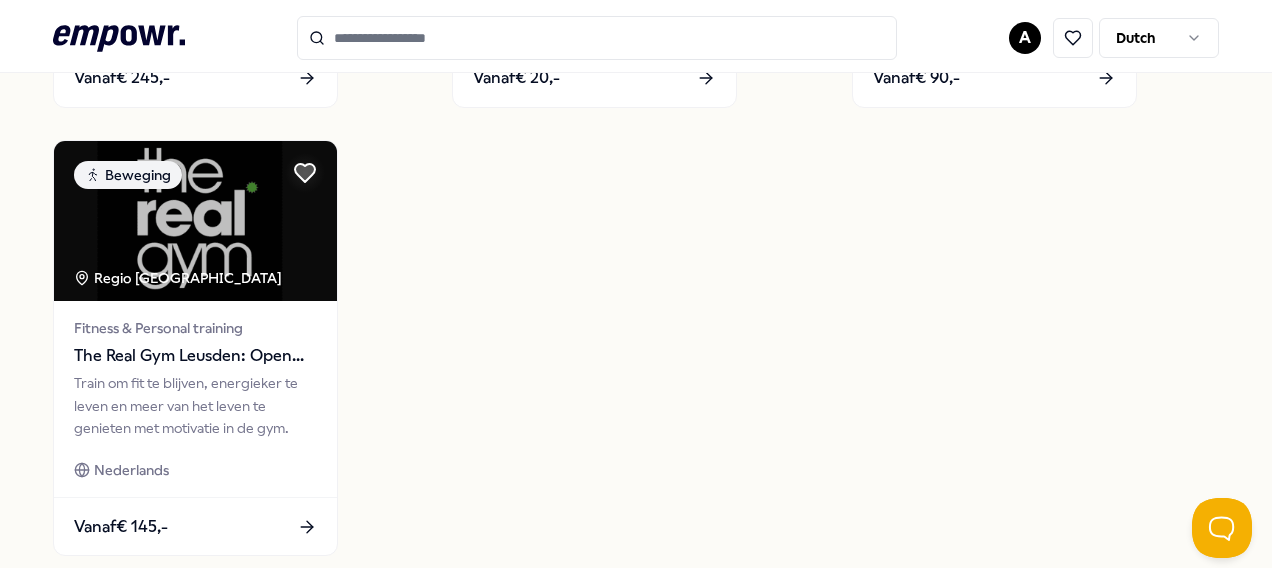 scroll, scrollTop: 1500, scrollLeft: 0, axis: vertical 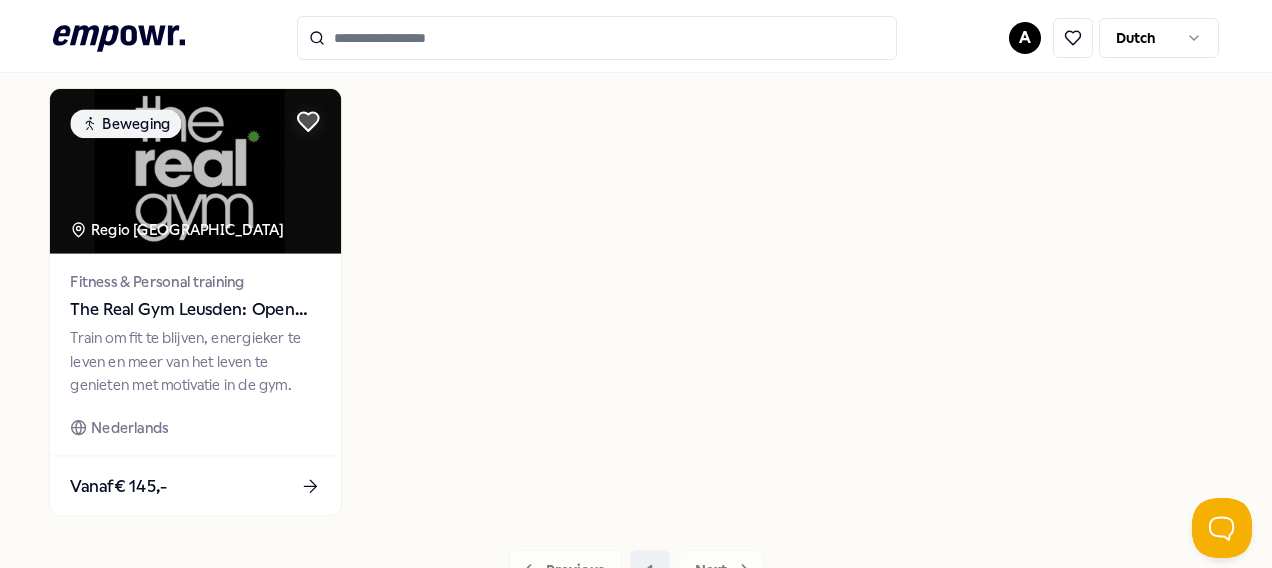 click at bounding box center (195, 171) 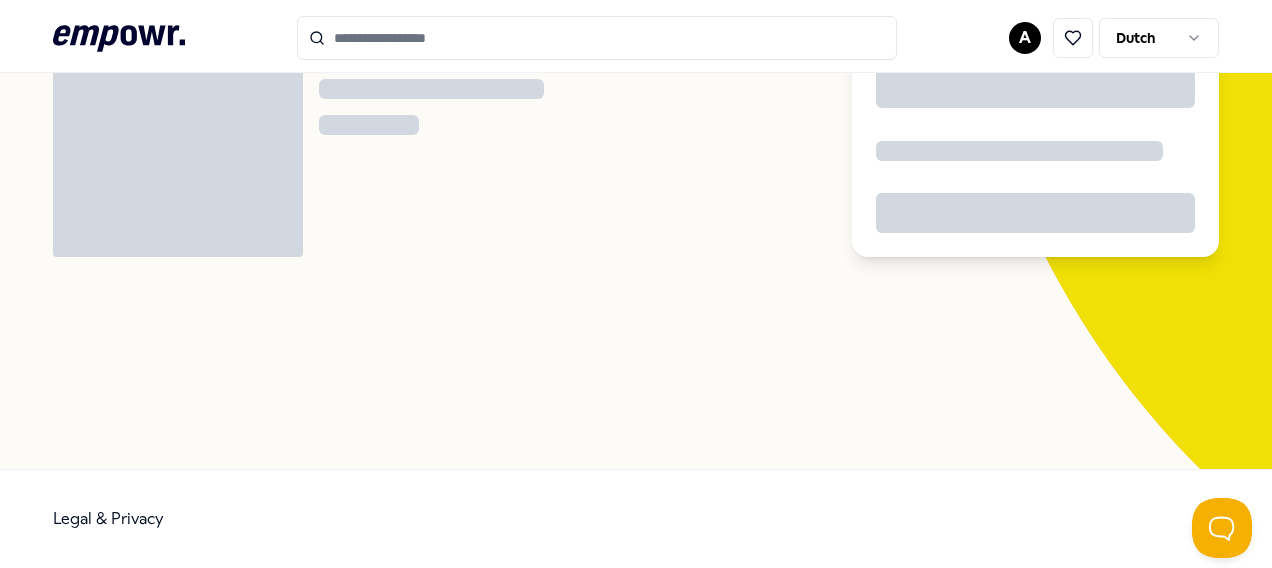 scroll, scrollTop: 129, scrollLeft: 0, axis: vertical 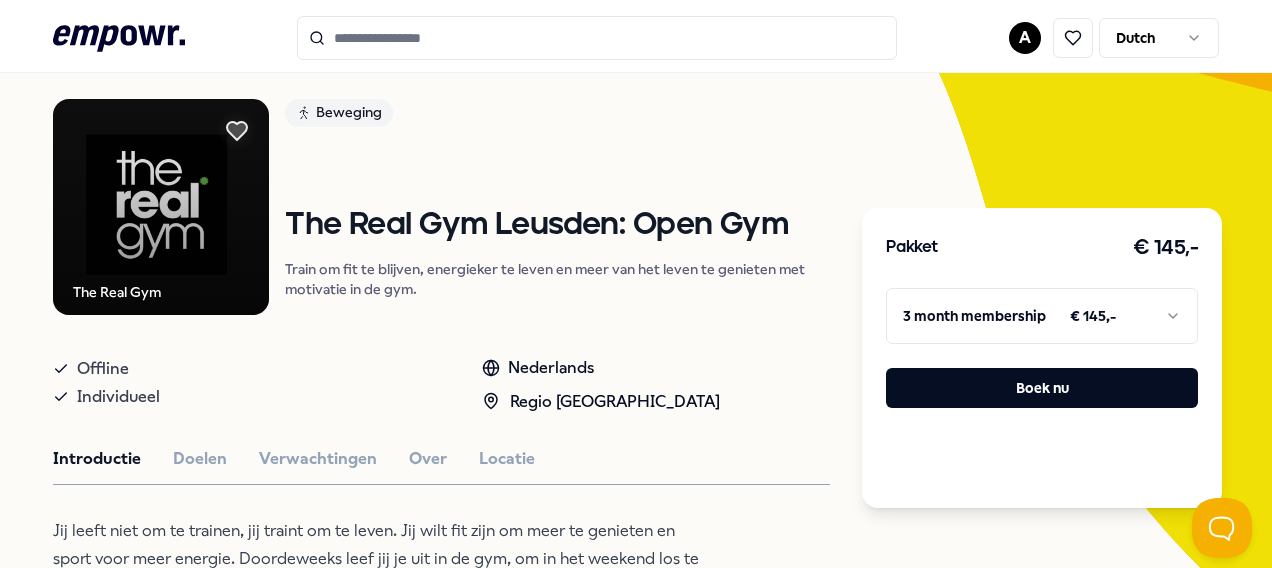 click on ".empowr-logo_svg__cls-1{fill:#03032f} A Dutch Alle categorieën   Self-care library Terug The Real Gym Beweging The Real Gym Leusden: Open Gym Train om fit te blijven, energieker te leven en meer van het leven te genieten met motivatie in de gym. Offline Individueel Nederlands Regio Utrecht  Introductie Doelen Verwachtingen Over Locatie Jij leeft niet om te trainen, jij traint om te leven. Jij wilt fit zijn om meer te genieten en sport voor meer energie. Doordeweeks leef jij je uit in de gym, om in het weekend los te kunnen. Je traint om te kunnen doen waar jij van houdt. Wij motiveren je om meer te trainen en alles uit onze gyms te halen. Zo helpen wij jou om alles   uit het leven te halen Aanbevolen Coaching Regio  West  NL    + 1 Grenzen stellen [PERSON_NAME] Zwangerschaps- ouderschapscoaching, bevallingsverwerking, trauma, (prik)angst &
stresscoaching. Engels, Nederlands Vanaf  € 135,- Coaching Regio [GEOGRAPHIC_DATA]    Ademcoaching [PERSON_NAME], Nederlands Vanaf  € 160,- Coaching Regio  [GEOGRAPHIC_DATA]" at bounding box center (636, 284) 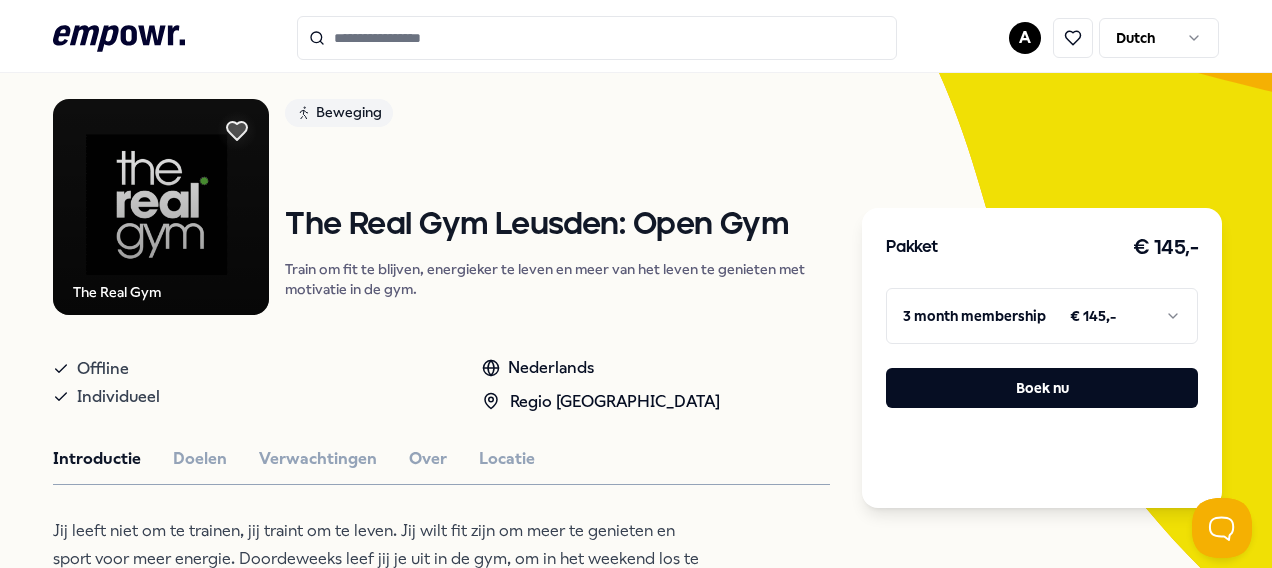 click on ".empowr-logo_svg__cls-1{fill:#03032f} A Dutch Alle categorieën   Self-care library Terug The Real Gym Beweging The Real Gym Leusden: Open Gym Train om fit te blijven, energieker te leven en meer van het leven te genieten met motivatie in de gym. Offline Individueel Nederlands Regio Utrecht  Introductie Doelen Verwachtingen Over Locatie Jij leeft niet om te trainen, jij traint om te leven. Jij wilt fit zijn om meer te genieten en sport voor meer energie. Doordeweeks leef jij je uit in de gym, om in het weekend los te kunnen. Je traint om te kunnen doen waar jij van houdt. Wij motiveren je om meer te trainen en alles uit onze gyms te halen. Zo helpen wij jou om alles   uit het leven te halen Aanbevolen Coaching Regio  West  NL    + 1 Grenzen stellen [PERSON_NAME] Zwangerschaps- ouderschapscoaching, bevallingsverwerking, trauma, (prik)angst &
stresscoaching. Engels, Nederlands Vanaf  € 135,- Coaching Regio [GEOGRAPHIC_DATA]    Ademcoaching [PERSON_NAME], Nederlands Vanaf  € 160,- Coaching Regio  [GEOGRAPHIC_DATA]" at bounding box center [636, 284] 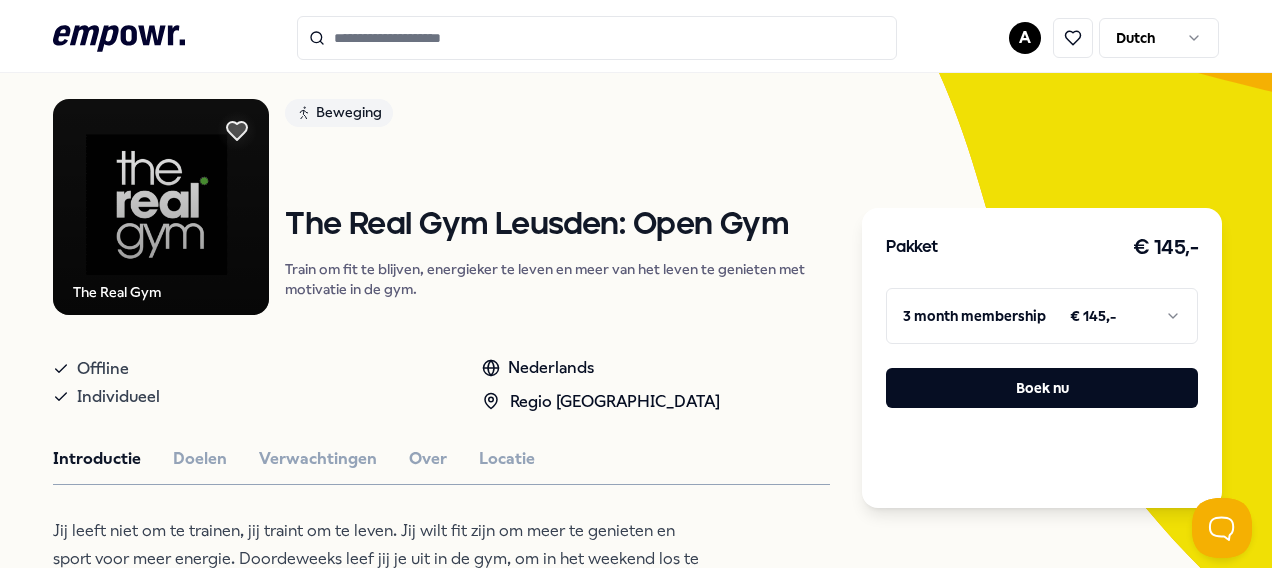 click on "The Real Gym Beweging The Real Gym Leusden: Open Gym Train om fit te blijven, energieker te leven en meer van het leven te genieten met motivatie in de gym. Offline Individueel Nederlands Regio Utrecht  Introductie Doelen Verwachtingen Over Locatie Jij leeft niet om te trainen, jij traint om te leven. Jij wilt fit zijn om meer te genieten en sport voor meer energie. Doordeweeks leef jij je uit in de gym, om in het weekend los te kunnen. Je traint om te kunnen doen waar jij van houdt. Wij motiveren je om meer te trainen en alles uit onze gyms te halen. Zo helpen wij jou om alles   uit het leven te halen Aanbevolen Coaching Regio  West  NL    + 1 Grenzen stellen [PERSON_NAME] Zwangerschaps- ouderschapscoaching, bevallingsverwerking, trauma, (prik)angst &
stresscoaching. Engels, Nederlands Vanaf  € 135,- Coaching Regio [GEOGRAPHIC_DATA]    Ademcoaching [PERSON_NAME] de verbinding met jezelf en doorbreek overlevingsmechanismen zoals
perfectionisme en pleasen voor een authentiek leven. Engels, Nederlands" at bounding box center (441, 663) 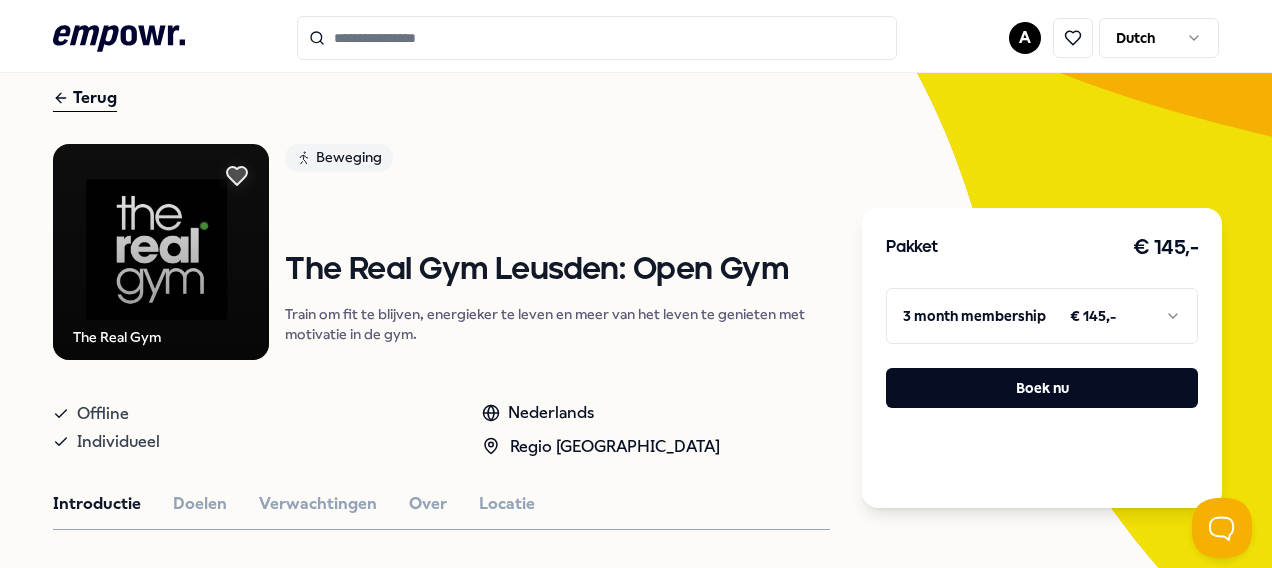 scroll, scrollTop: 0, scrollLeft: 0, axis: both 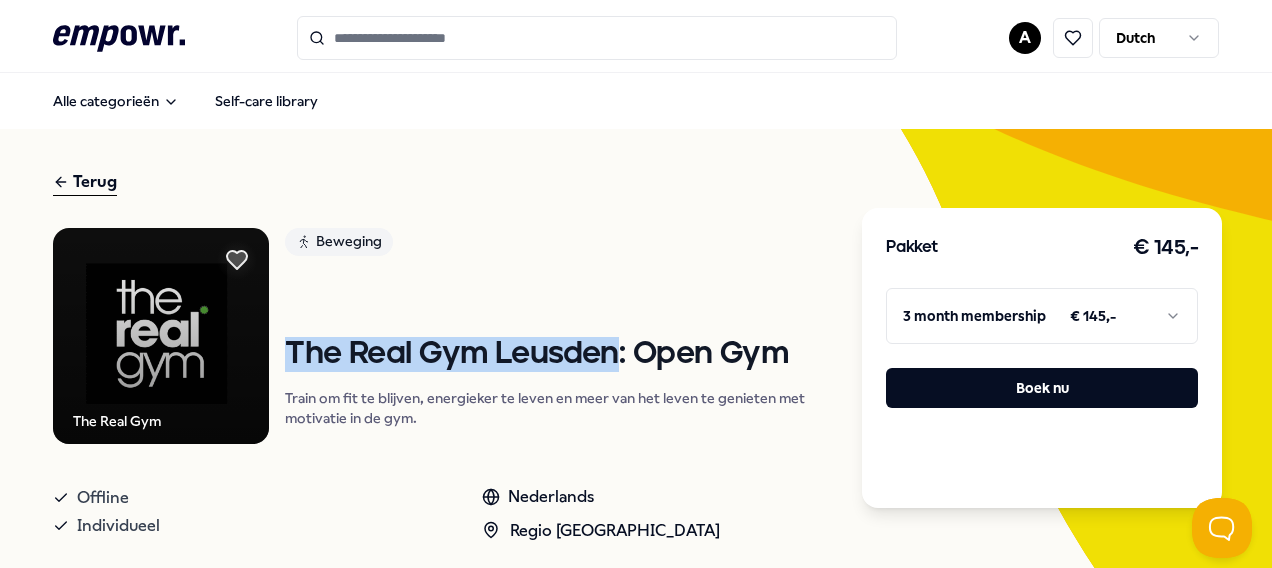 drag, startPoint x: 392, startPoint y: 355, endPoint x: 619, endPoint y: 348, distance: 227.10791 